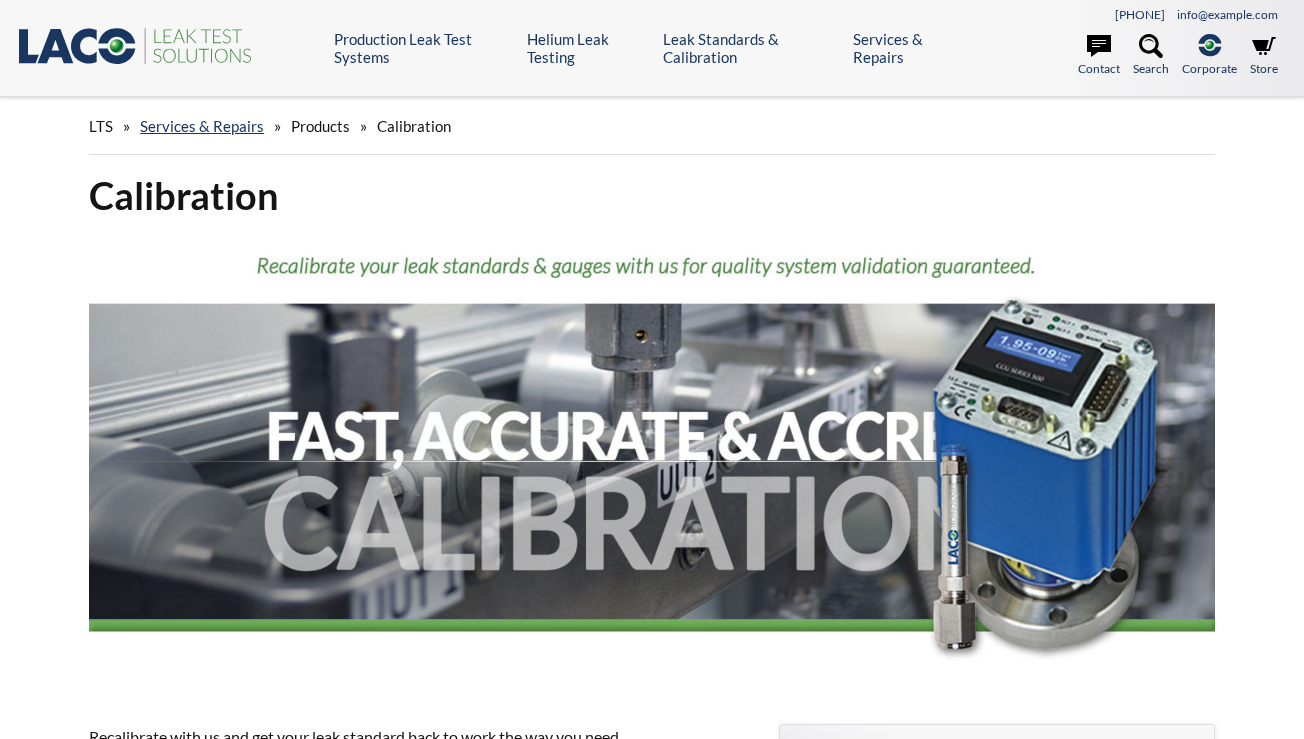 scroll, scrollTop: 0, scrollLeft: 0, axis: both 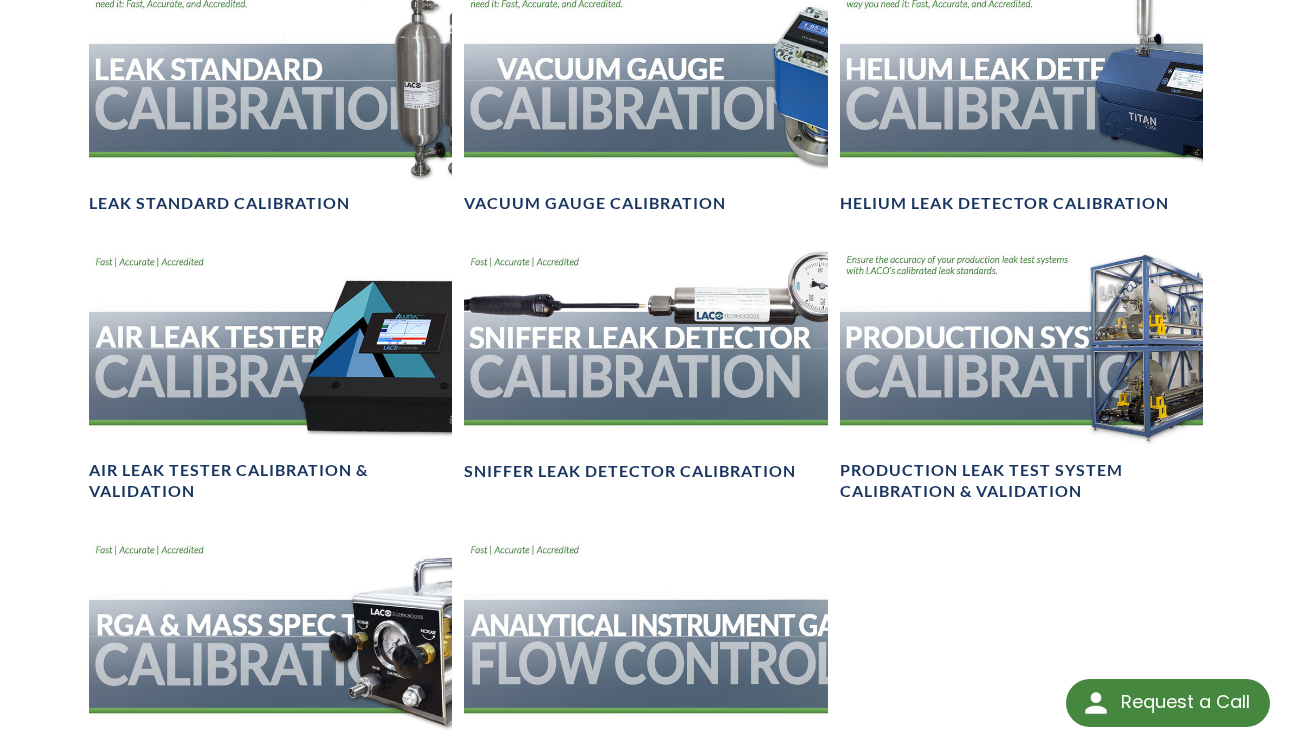 click on "Calibration
Recalibrate with us and get your leak standard back to work the way you need it:   fast ,  accurate ,  and  accredited . Choose LACO for leak calibration, and gain a partner with over 40 years combined experience providing  production leak testing solutions .   Fast : Standard turnaround of 2-3 weeks with expedited delivery available Accurate : Multi-point comparison calibrations  Accredited : A2LA   calibration lab compliant with   ISO 17025:2017  and  ANSI/NCSL Z540-1-1994   standards NIST Traceable :  L eak standards backed by our   lifetime product warranty Responsive : Next-day quotes Free : Evaluation on damaged leak standards Still have questions? Get an RMA # Review  shipping guidelines Learn more about Leak Standards
Resources
Ready to Recalibrate Your Leak Standard? Let's Get Started
Ready to Recalibrate Your Gauge? Let's Get Started
Product Brochures
Open-Style Calibrated Leak Standards" at bounding box center [652, -204] 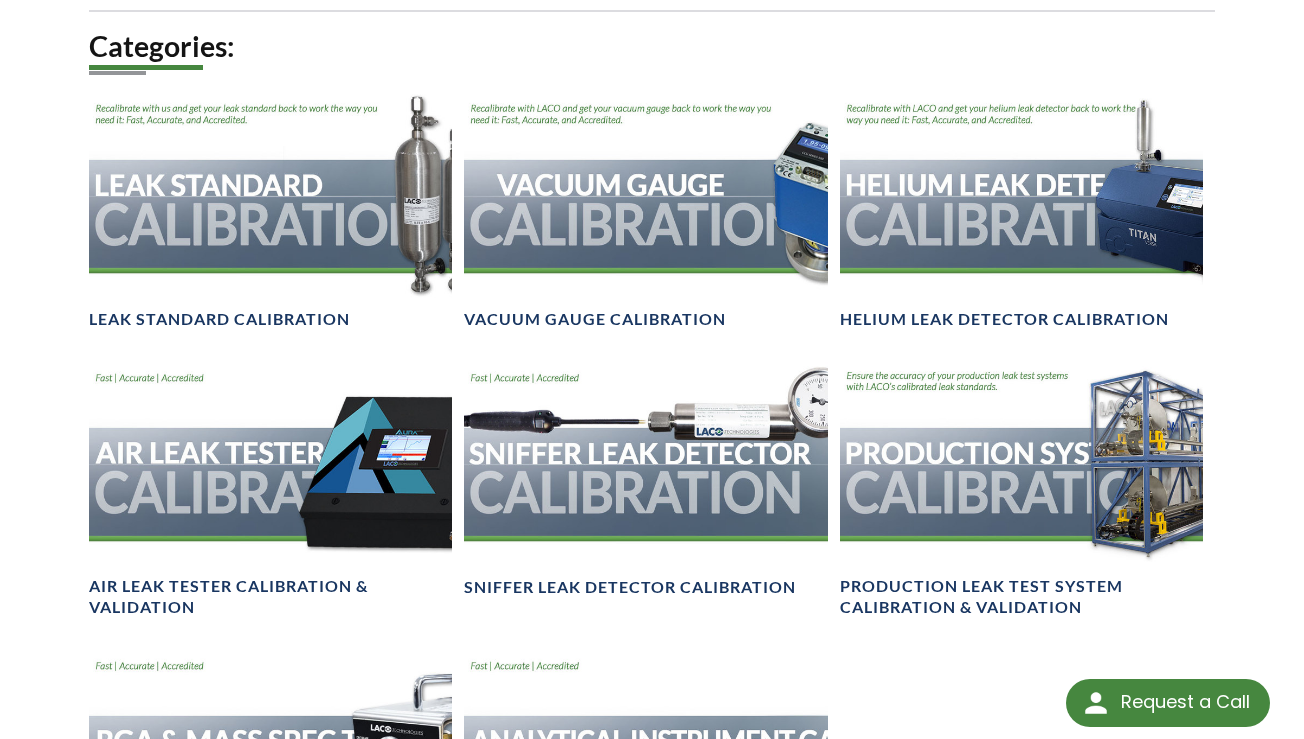 scroll, scrollTop: 1200, scrollLeft: 0, axis: vertical 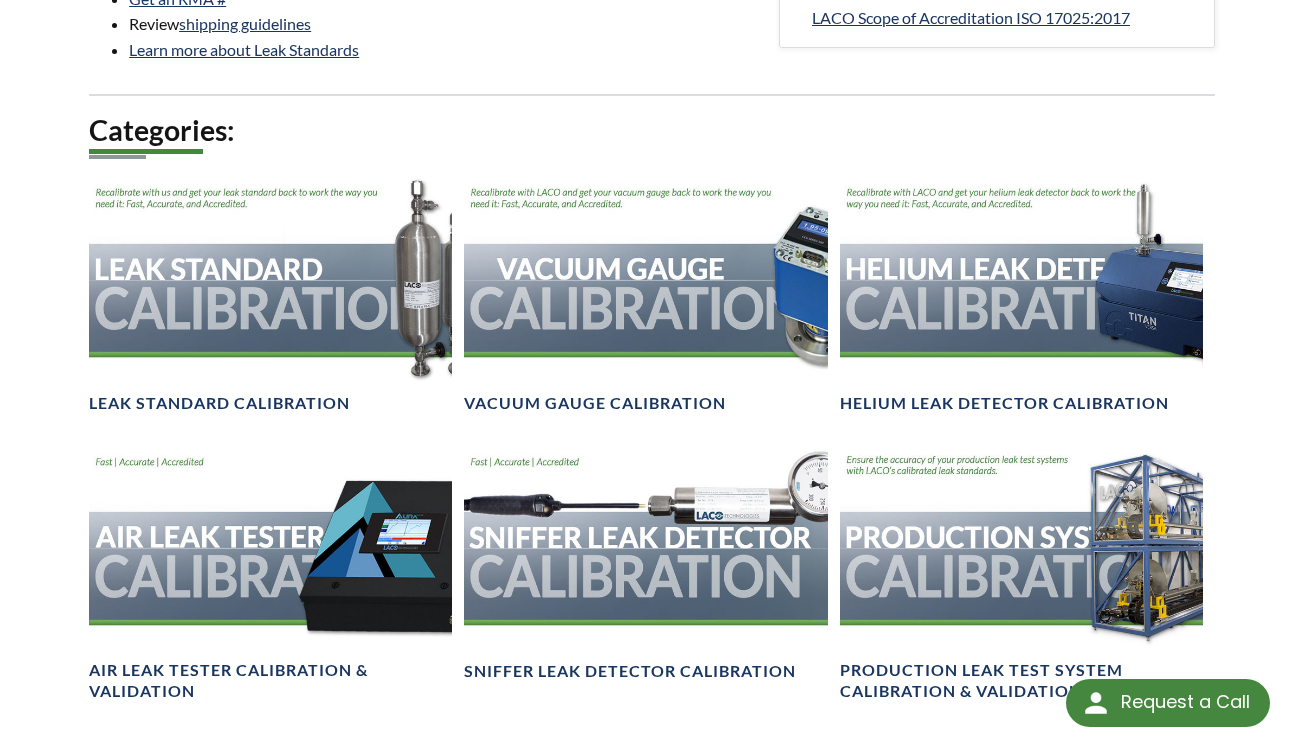 drag, startPoint x: 53, startPoint y: 584, endPoint x: 73, endPoint y: 556, distance: 34.4093 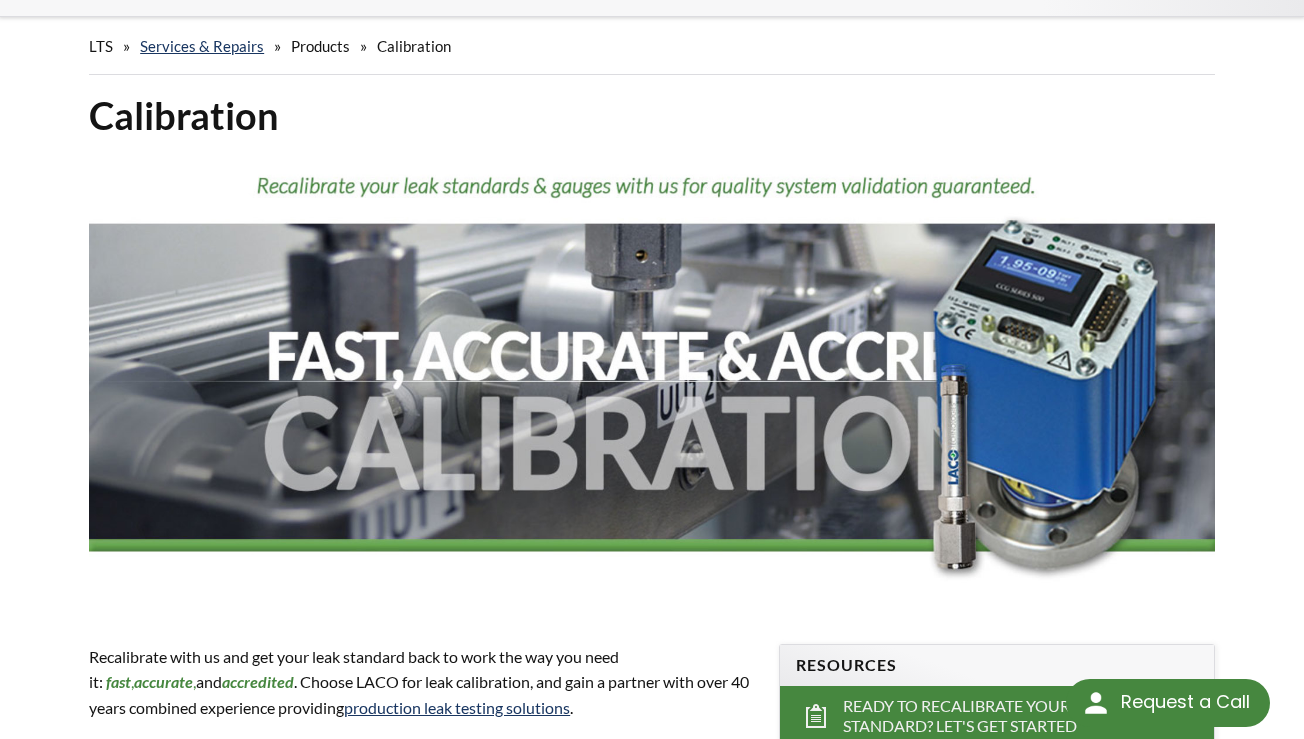 scroll, scrollTop: 0, scrollLeft: 0, axis: both 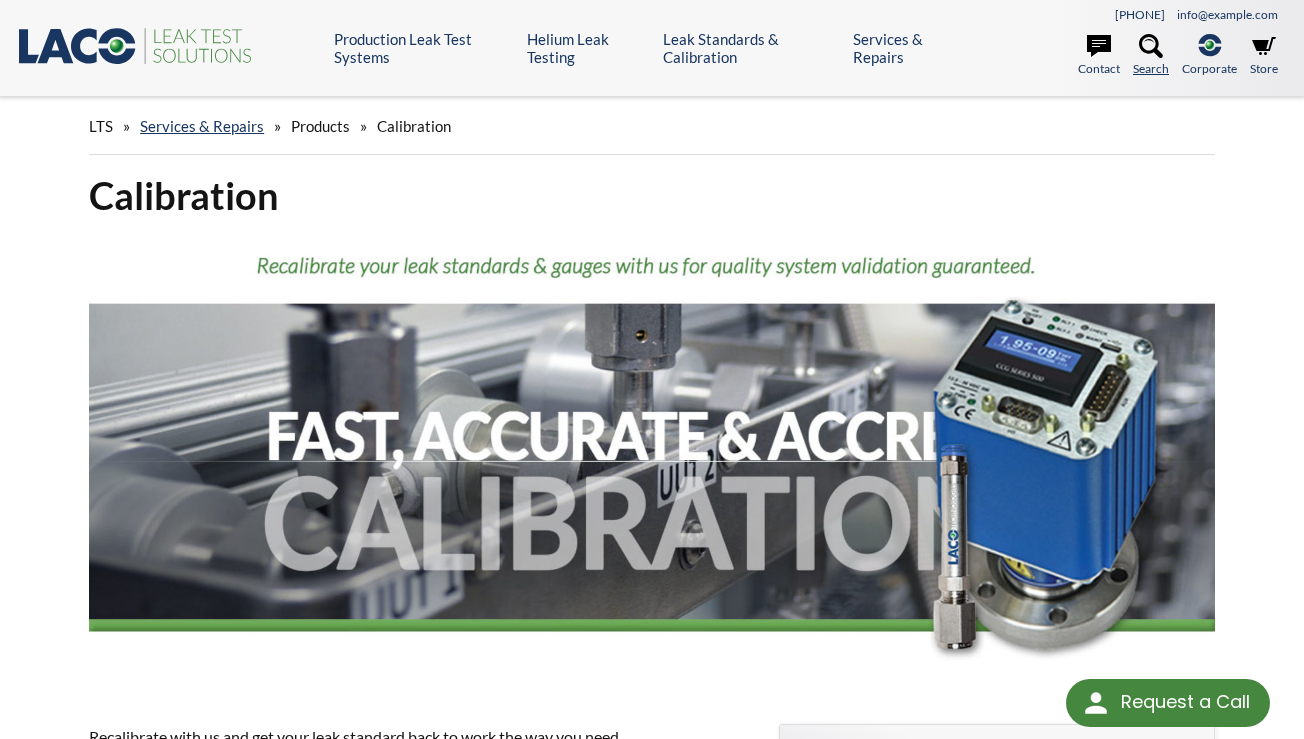 click at bounding box center [1151, 46] 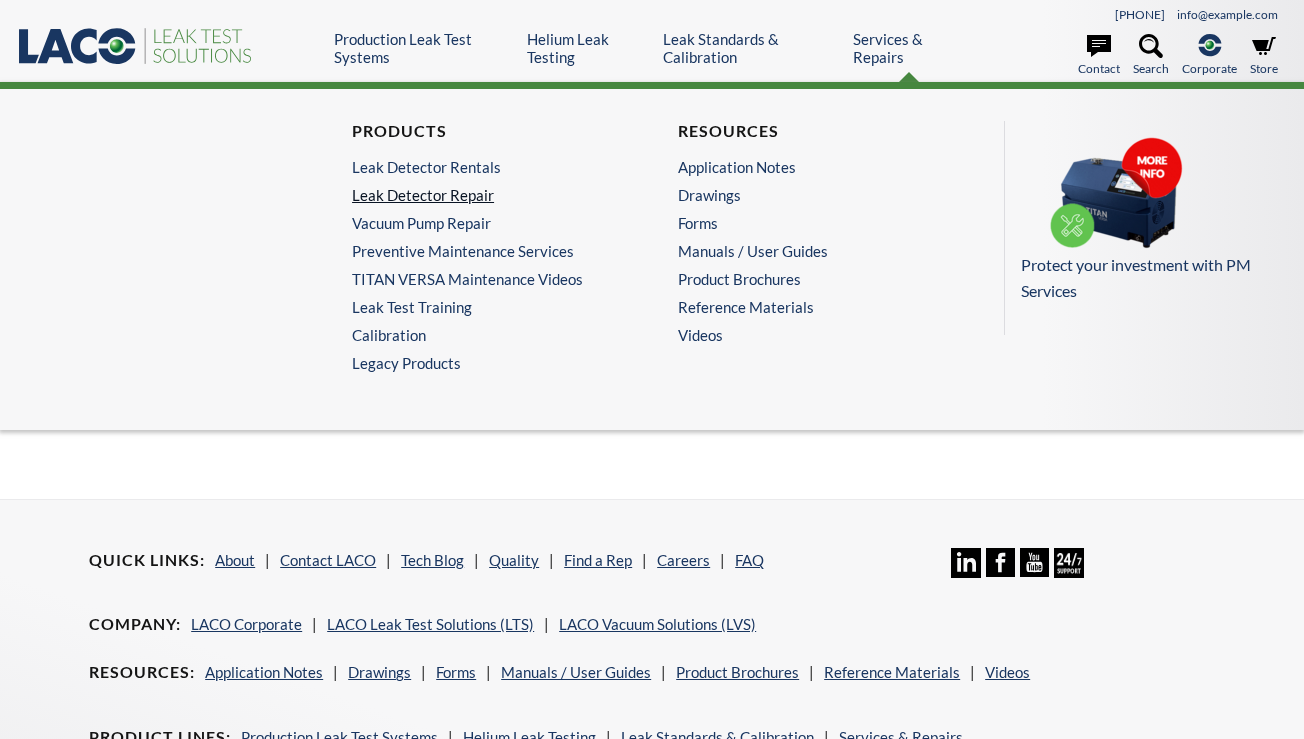 scroll, scrollTop: 0, scrollLeft: 0, axis: both 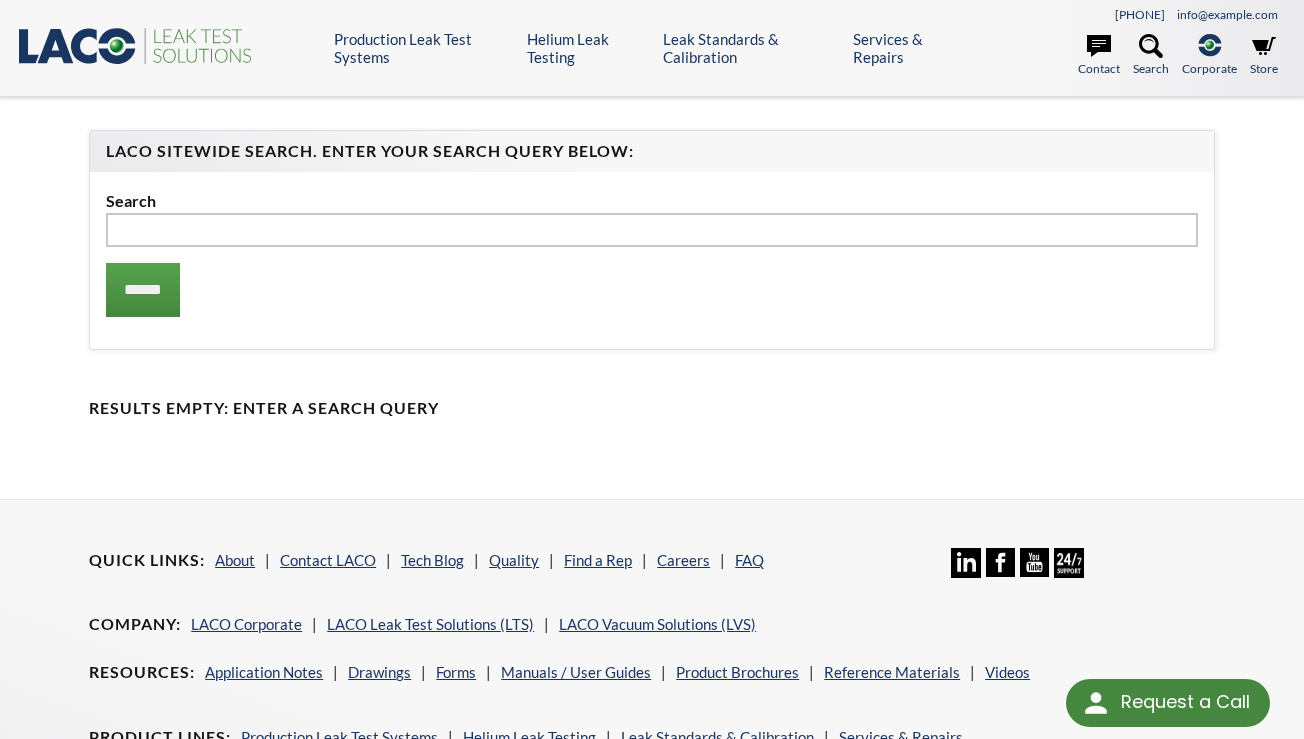 click at bounding box center (652, 230) 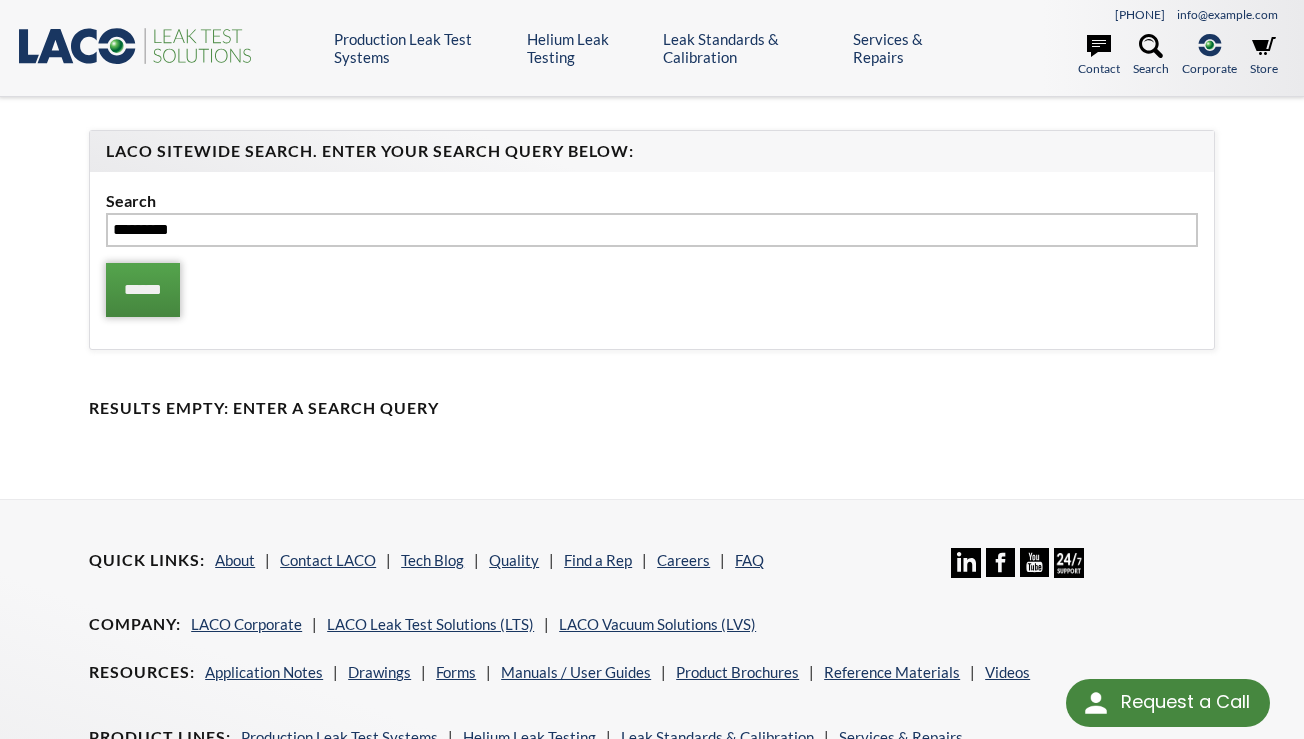 type on "*********" 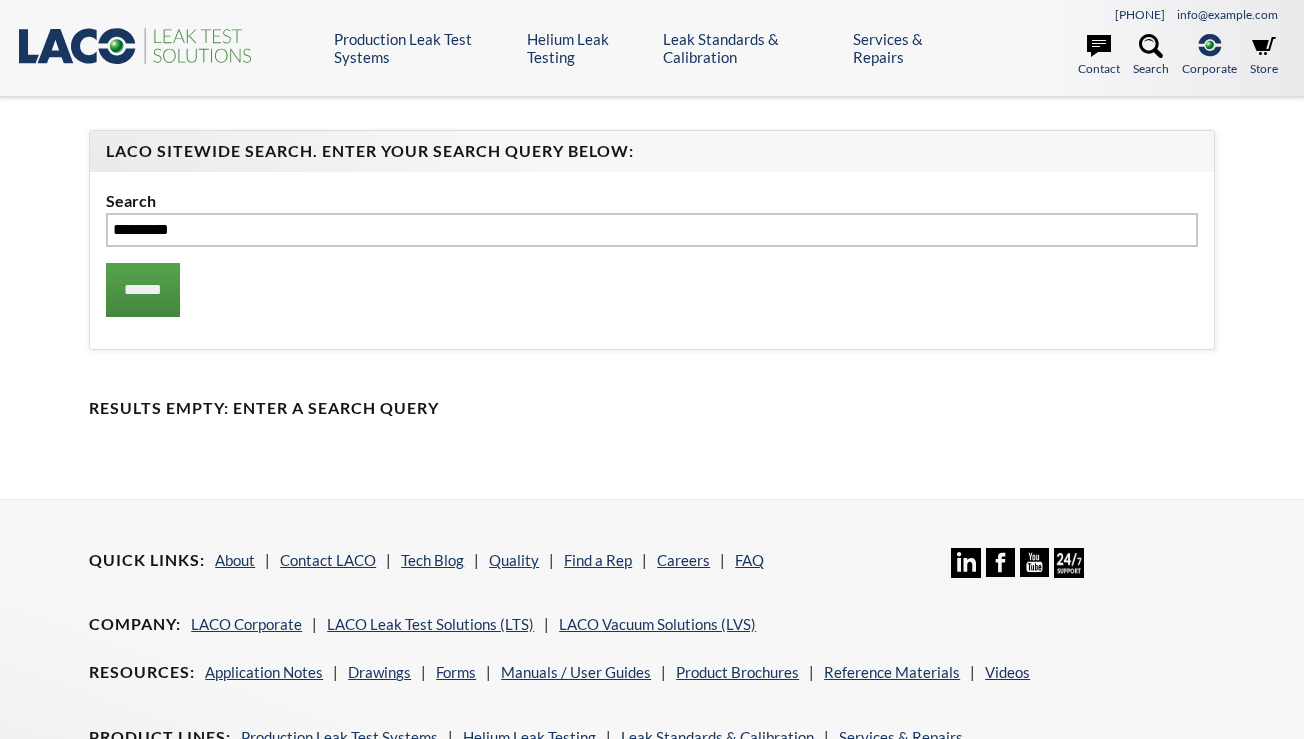 scroll, scrollTop: 0, scrollLeft: 0, axis: both 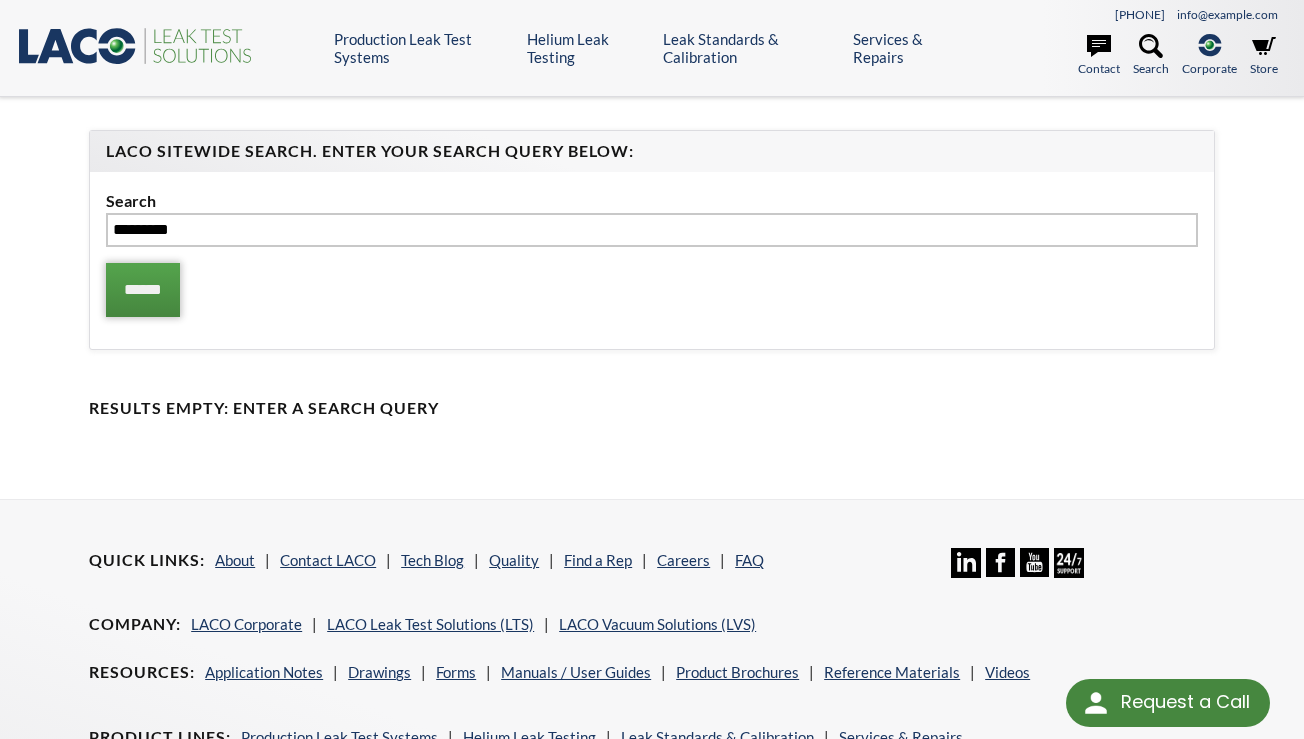 click on "******" at bounding box center (143, 290) 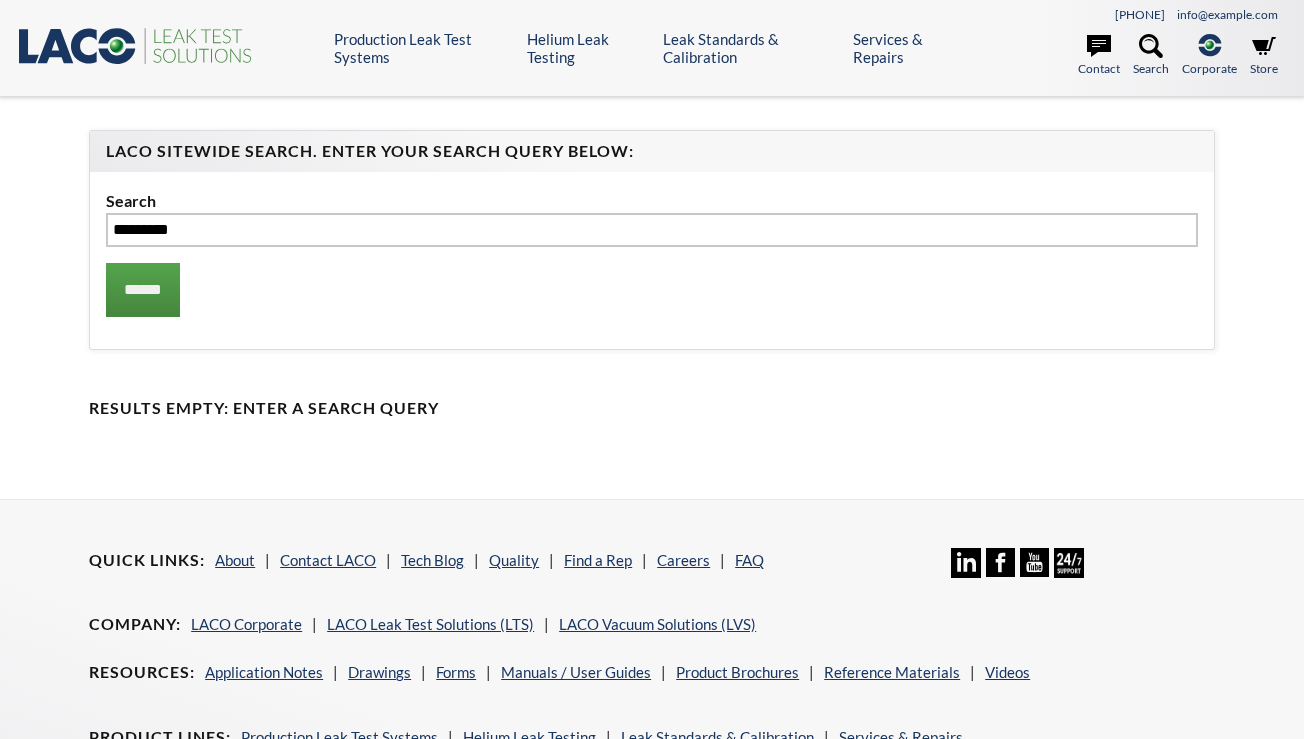 scroll, scrollTop: 0, scrollLeft: 0, axis: both 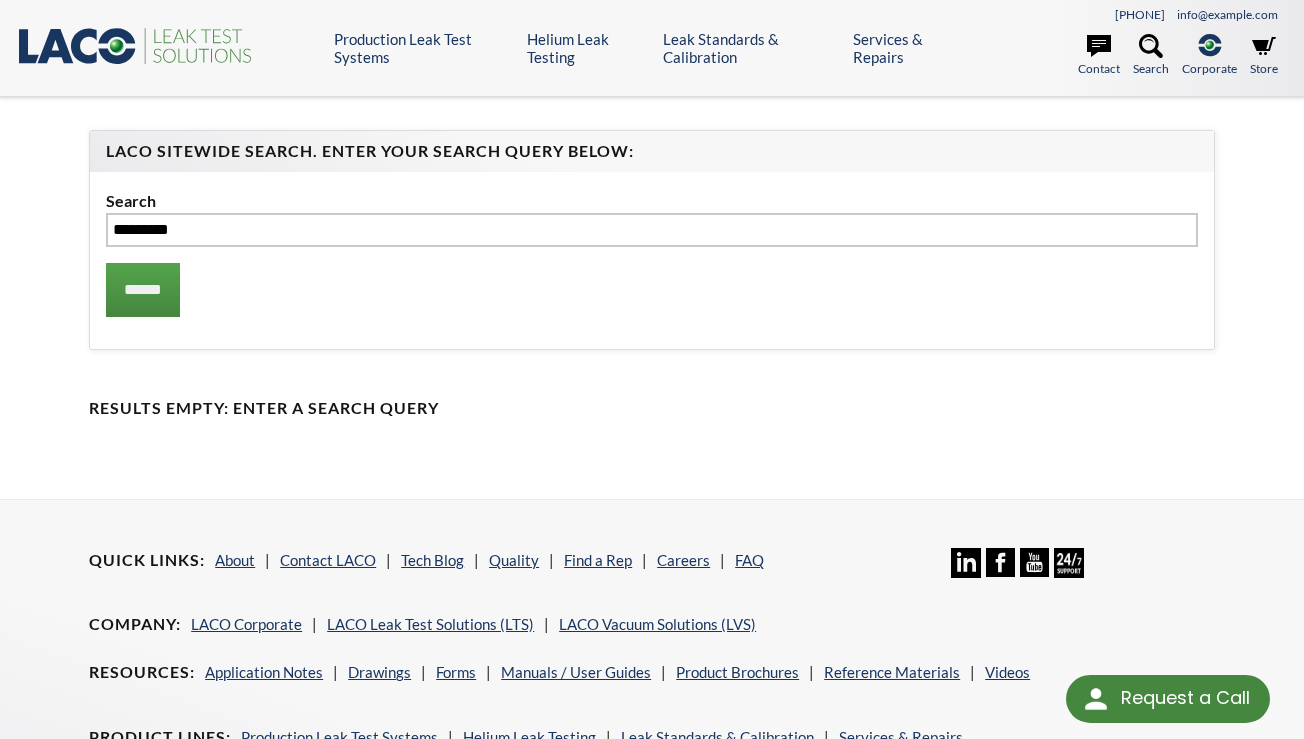 drag, startPoint x: 136, startPoint y: 235, endPoint x: 354, endPoint y: 231, distance: 218.0367 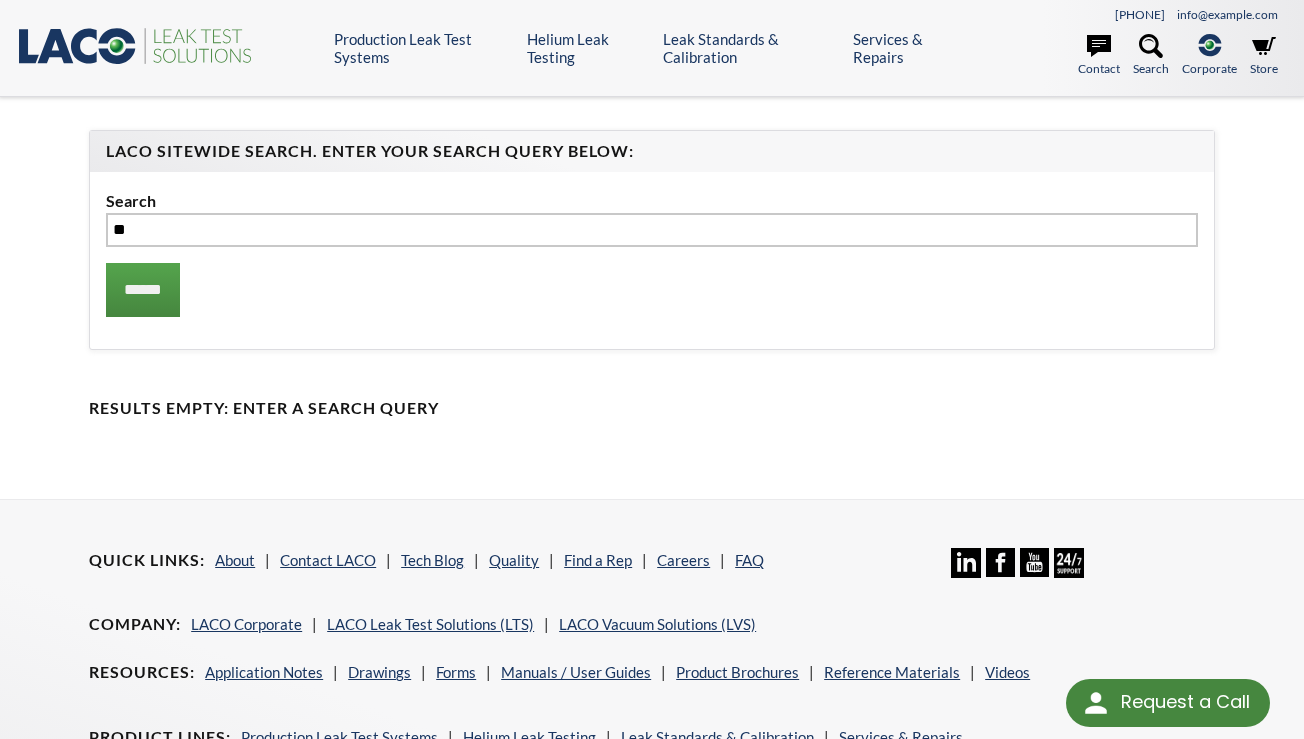 type on "**" 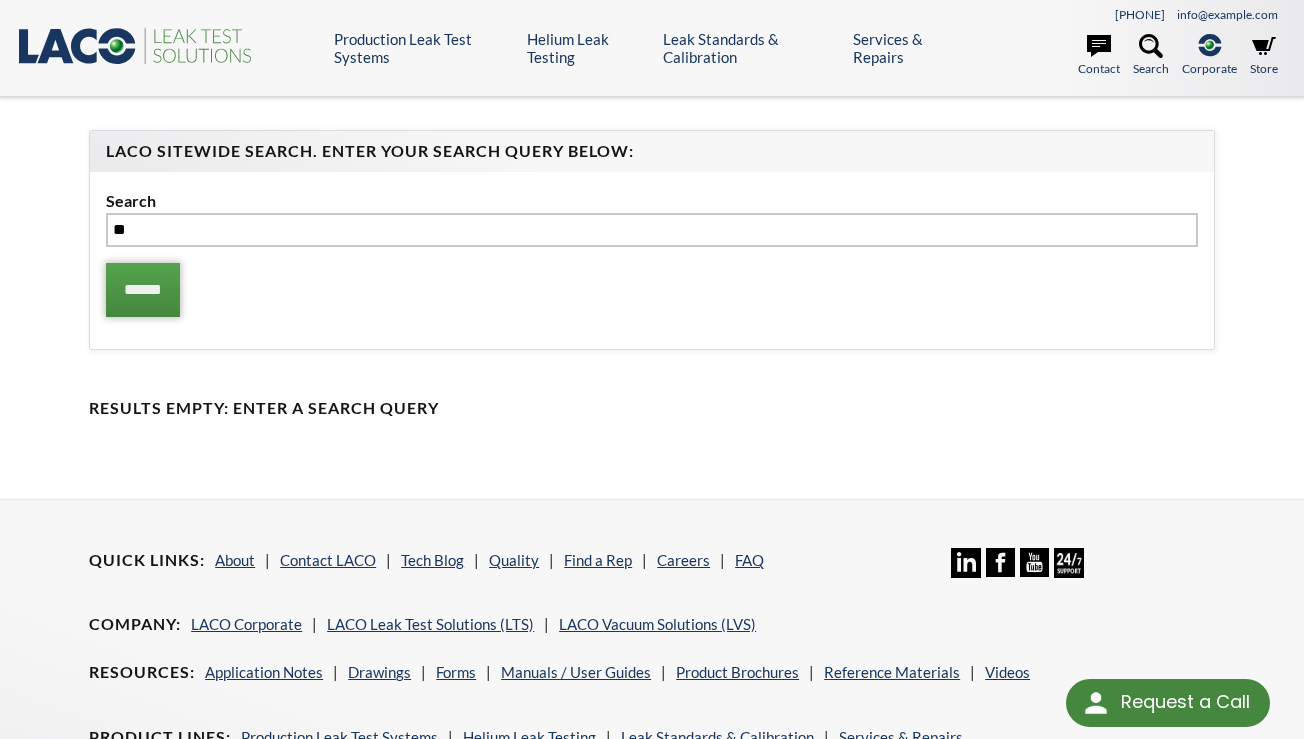 click on "******" at bounding box center [143, 290] 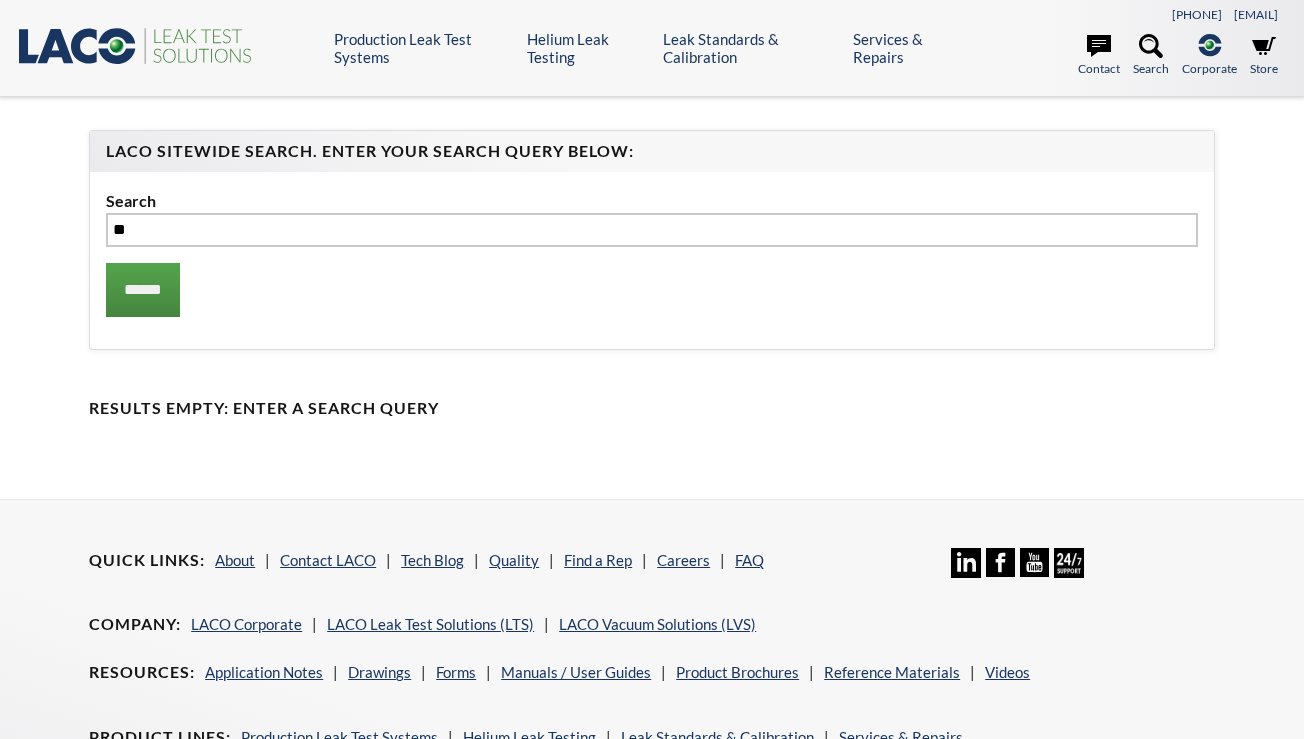 scroll, scrollTop: 0, scrollLeft: 0, axis: both 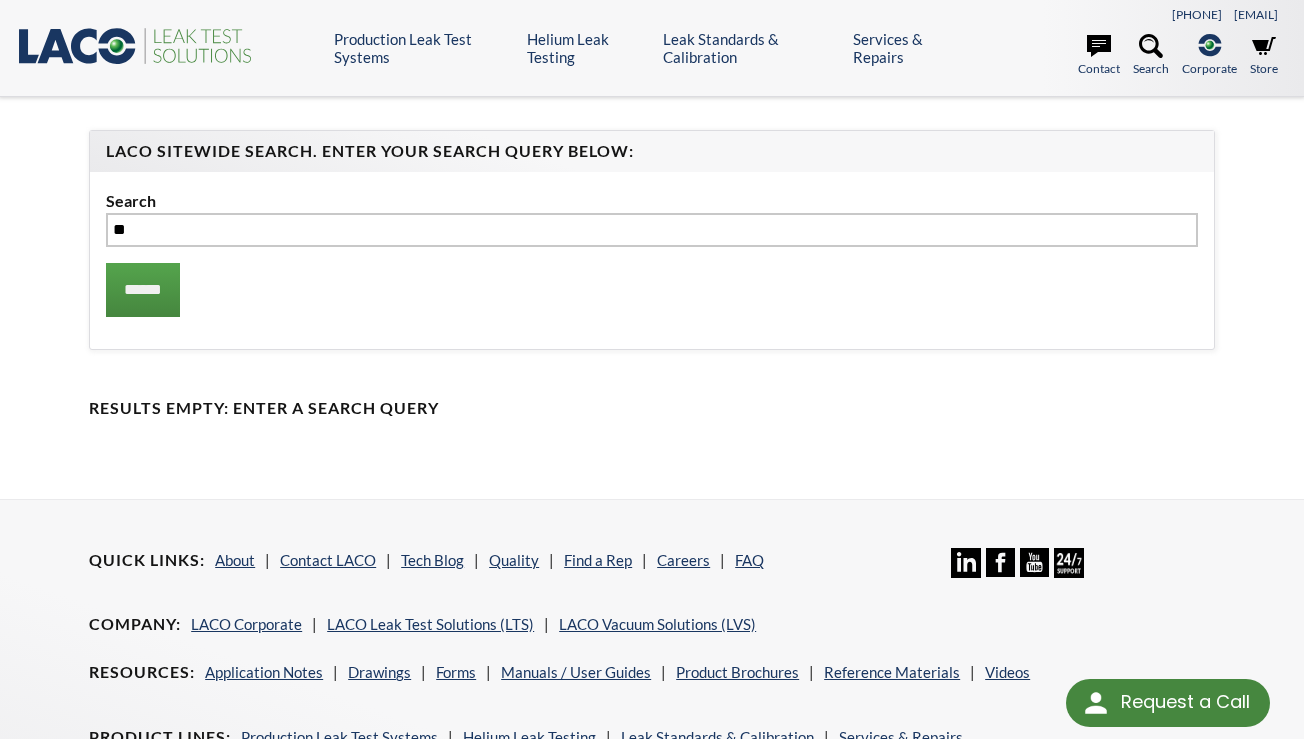 click on "Quick Links About Contact LACO Tech Blog Quality Find a Rep Careers FAQ
Linkedin Icon
Facebook Icon
YouTube Icon
Company LACO Corporate LACO Leak Test Solutions (LTS) LACO Vacuum Solutions (LVS) Resources Application Notes Drawings Forms Manuals / User Guides Product Brochures Reference Materials Videos Product Lines Production Leak Test Systems Helium Leak Testing Leak Standards & Calibration Services & Repairs .cls-1{fill:#193661;}.cls-2{fill:#58595b;}.cls-3{fill:url(#radial-gradient);}.cls-4{fill:#46883f;} LACO Vector logo
([PHONE]) © 2017 -2025 LACO Technologies Site by edG Design" at bounding box center (652, 701) 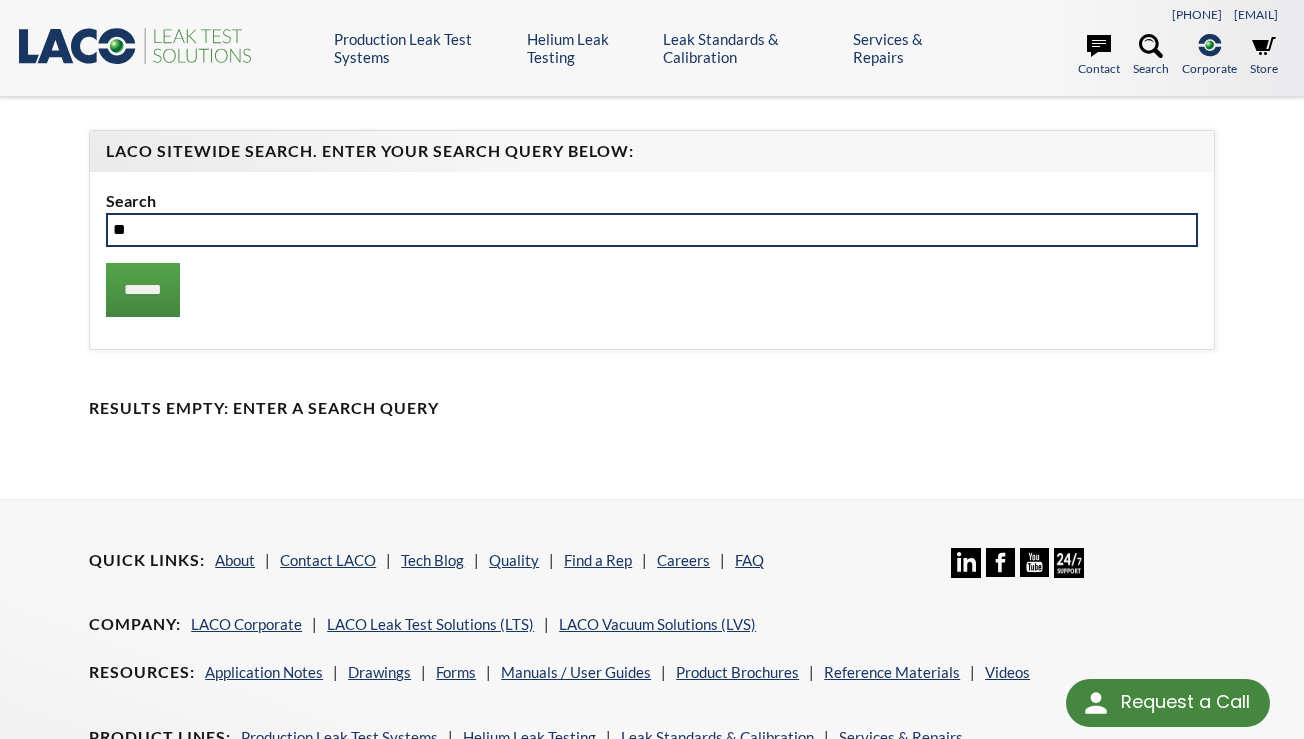click on "**" at bounding box center (652, 230) 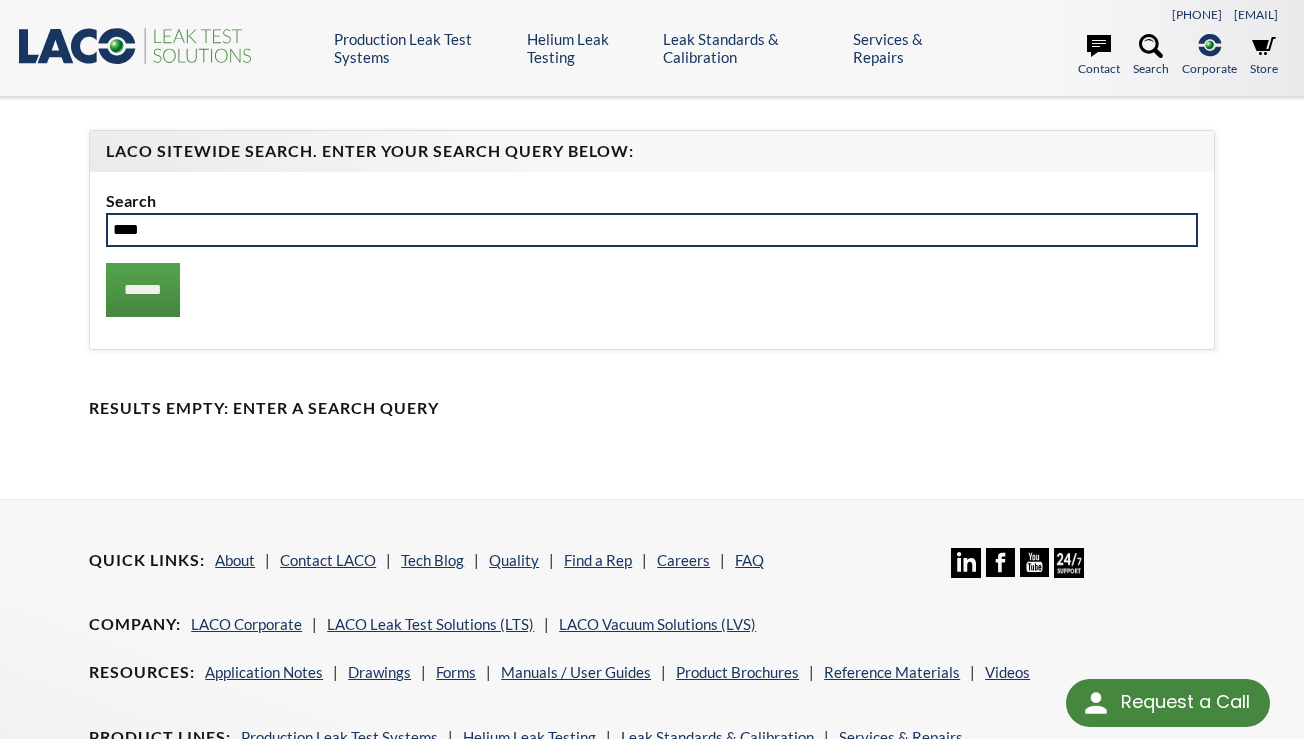 type on "****" 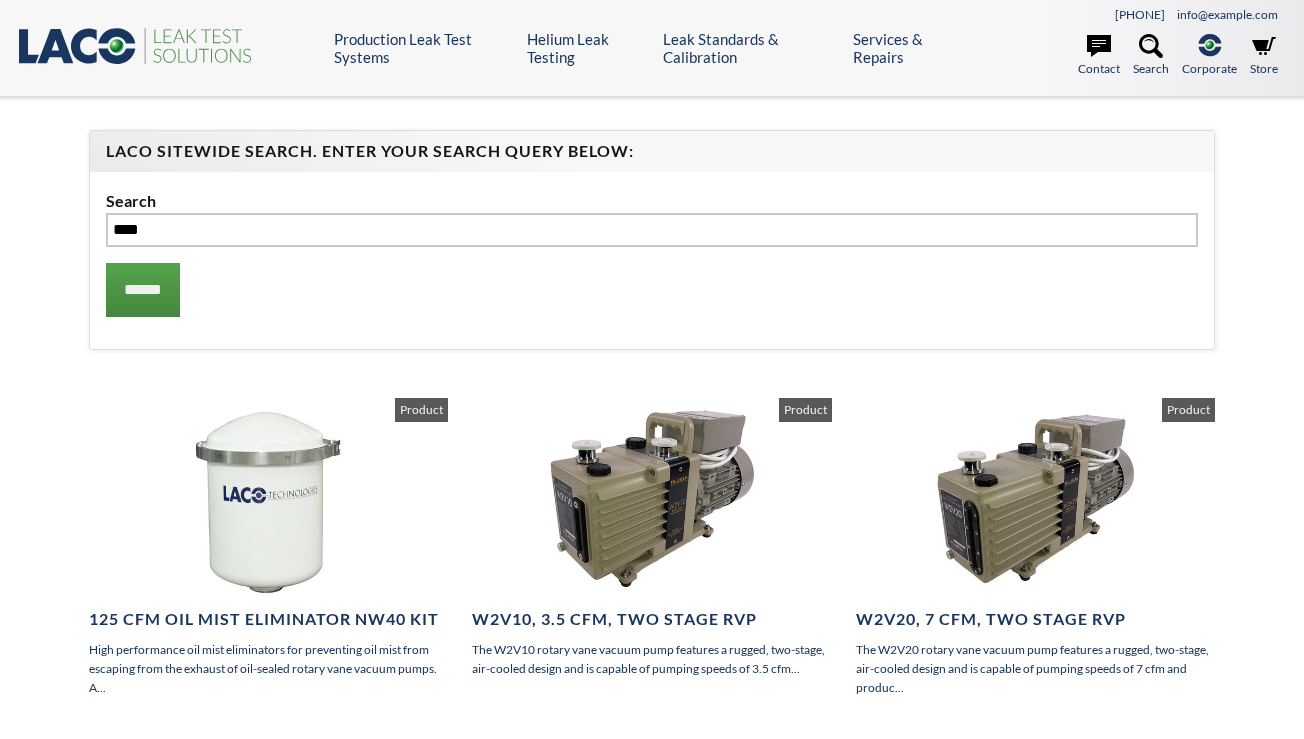 scroll, scrollTop: 0, scrollLeft: 0, axis: both 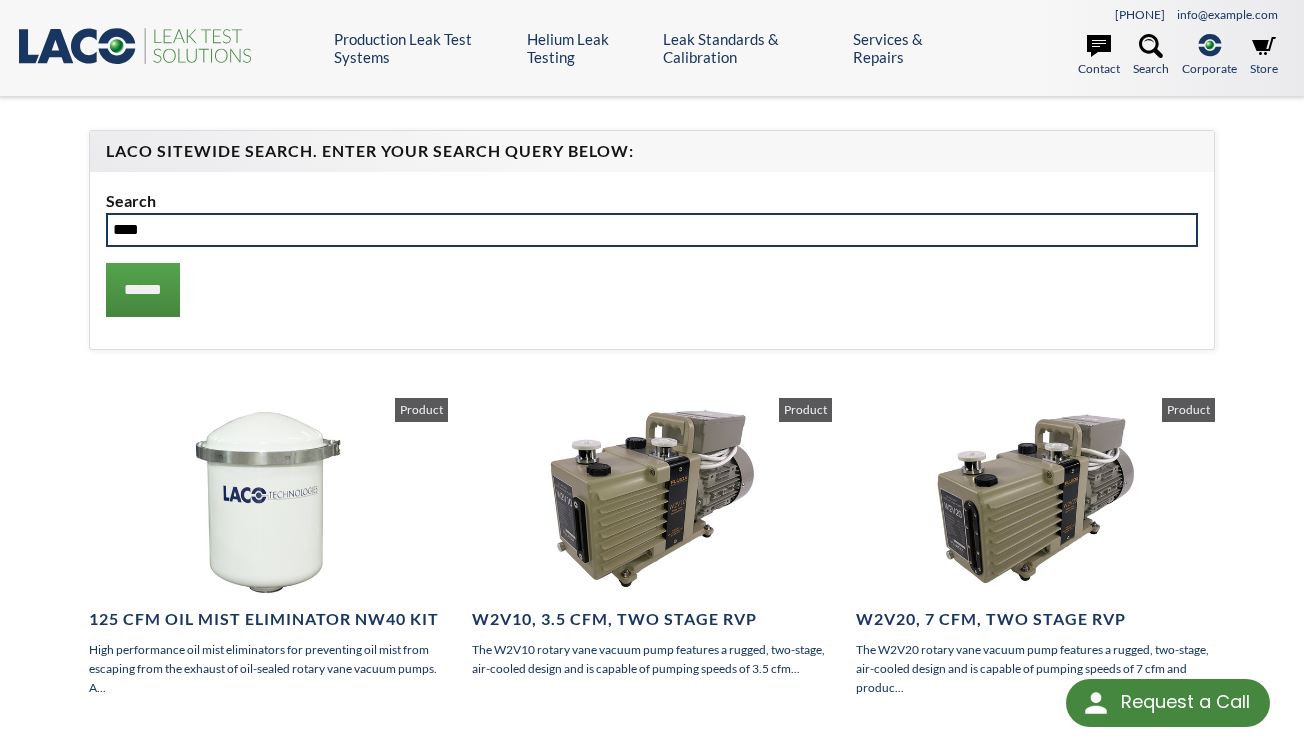 drag, startPoint x: 104, startPoint y: 228, endPoint x: 89, endPoint y: 228, distance: 15 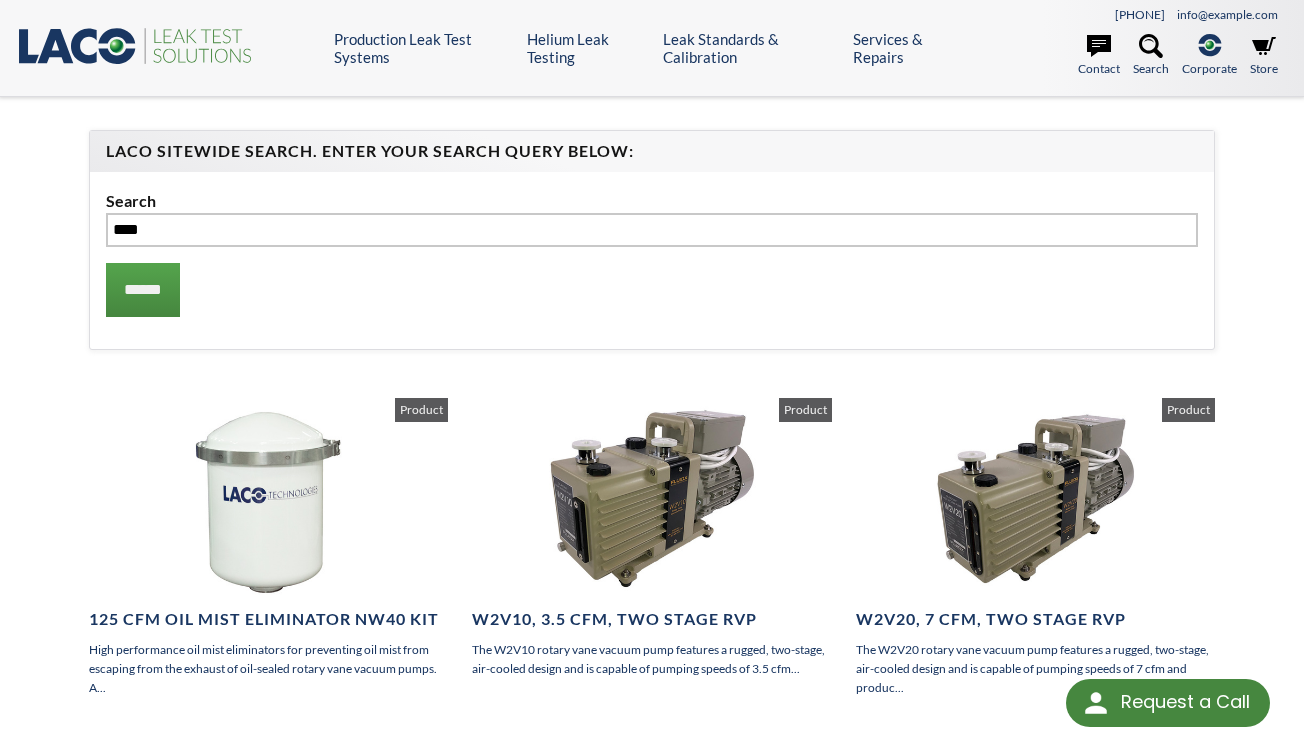 click on "LACO Sitewide Search. Enter your Search Query Below:
Search ****
******
125 CFM Oil Mist Eliminator NW40 Kit
High performance oil mist eliminators for preventing oil mist from escaping from the exhaust of oil-sealed rotary vane vacuum pumps. A...
Product
W2V10, 3.5 CFM, Two Stage RVP
The W2V10 rotary vane vacuum pump features a rugged, two-stage, air-cooled design and is capable of pumping speeds of 3.5 cfm...
Product
W2V20, 7 CFM, Two Stage RVP
The W2V20 rotary vane vacuum pump features a rugged, two-stage, air-cooled design and is capable of pumping speeds of 7 cfm and produc...
Product
W2V40, 14 CFM, Two Stage RVP
The W2V40 rotary vane vacuum pump features a rugged, two-stage, air-cooled design and is capable of pumping speeds of 14 cfm and produ...
Product
W2V80, 28 CFM, Two Stage RVP
Product
W2V Series Rotary Vane Vacuum Pump Manual
Resource" at bounding box center (652, 1044) 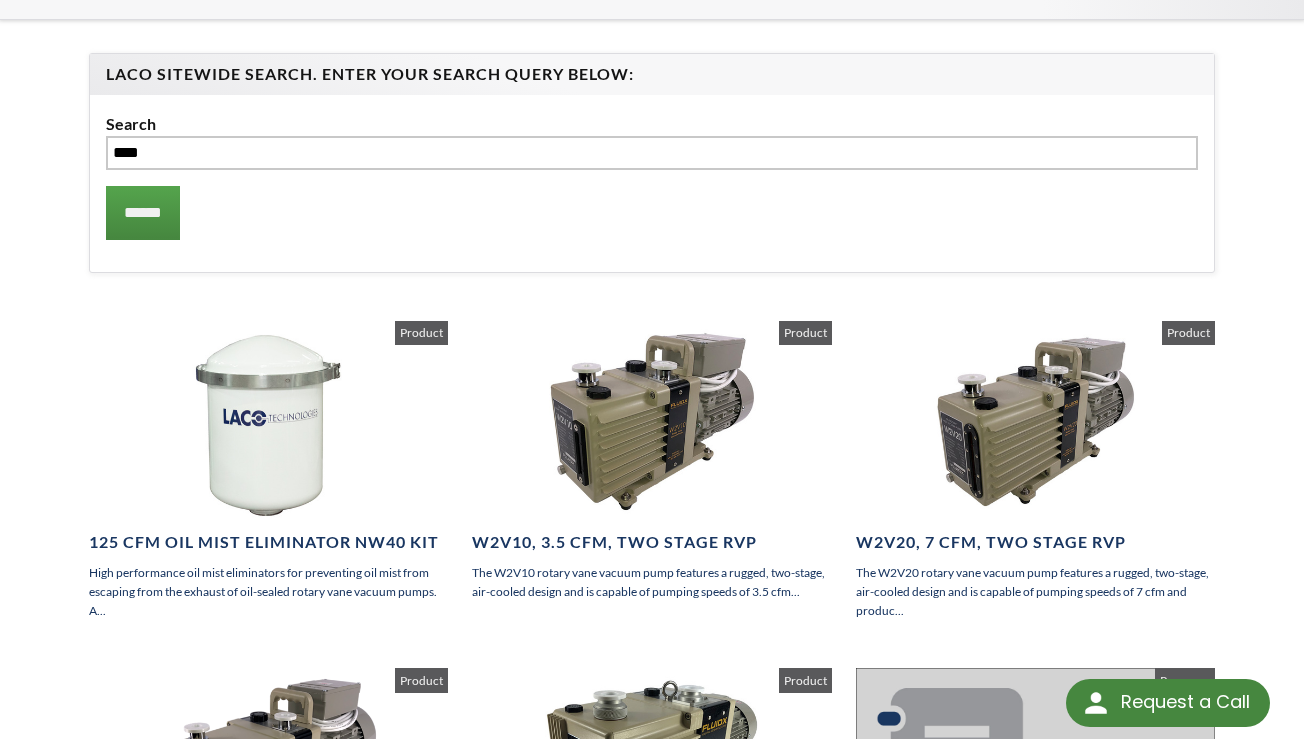 scroll, scrollTop: 0, scrollLeft: 0, axis: both 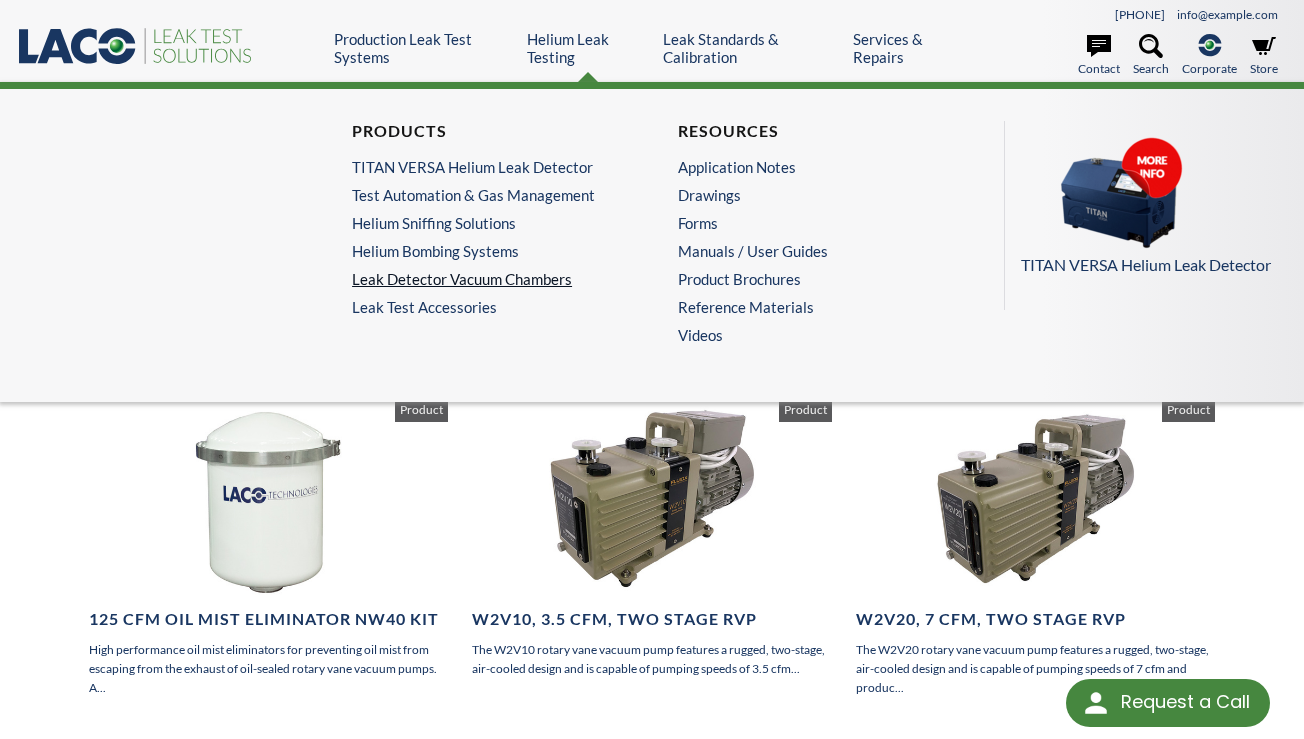 click on "Leak Detector Vacuum Chambers" at bounding box center (484, 279) 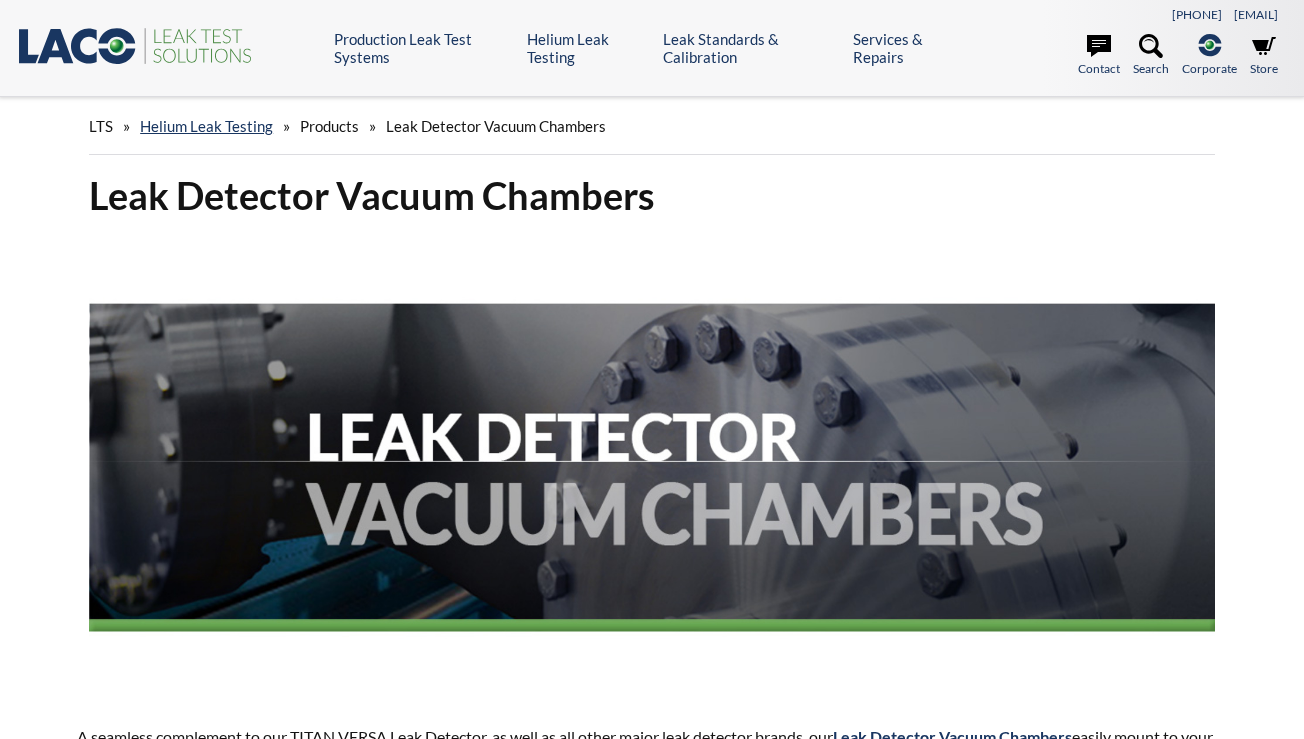 scroll, scrollTop: 0, scrollLeft: 0, axis: both 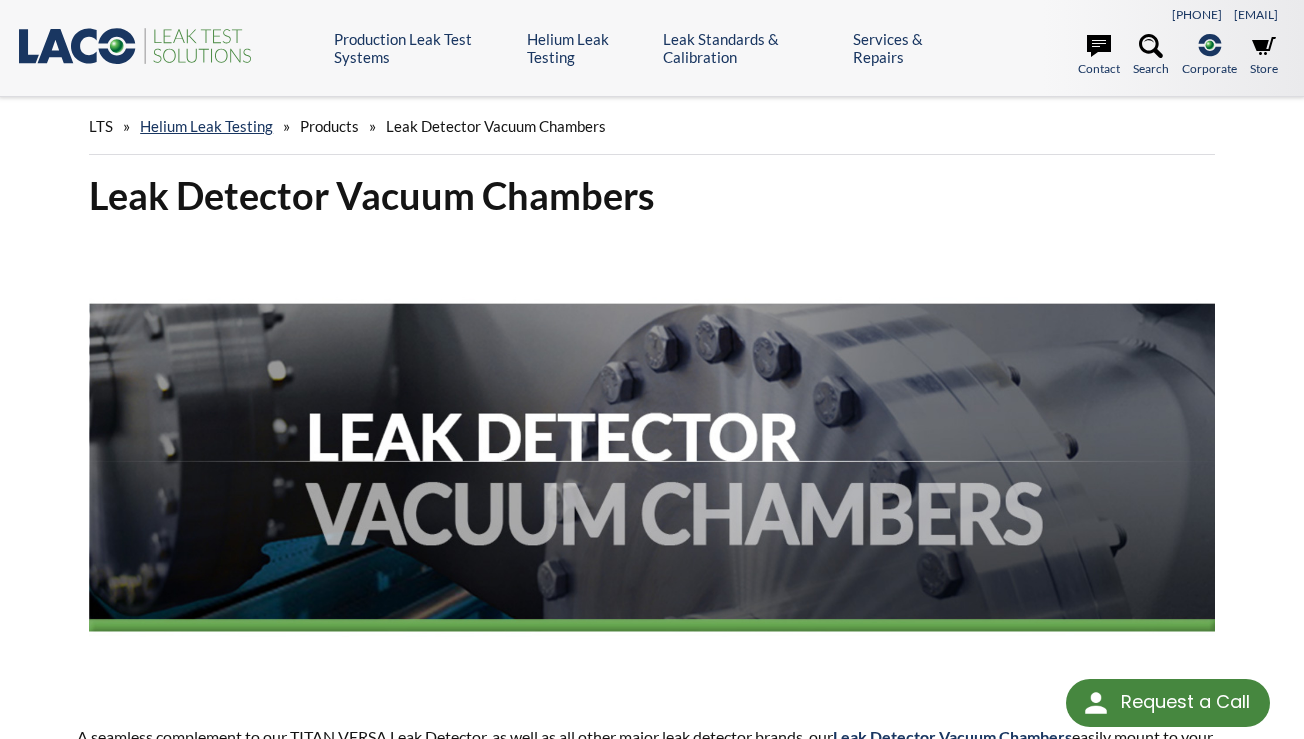 click on "Leak Detector Vacuum Chambers
A seamless complement to our TITAN VERSA Leak Detector, as well as all other major leak detector brands, our  Leak Detector Vacuum Chambers  easily mount to your leak detector’s inlet port and provide the ideal choice for fast and reliable helium leak testing. Choose from our standard chambers, or let our expert applications engineers create a custom chamber to meet your application requirements.
Features
304 stainless steel or aluminum construction
Standard sizes ranging from 4" to 12" OD
Hinged or removable lids for easy access to leak testing parts
Cylinder and cube configurations
Applications
Our standard leak test chambers are used for inside out hard vacuum leak testing
User can either pre-fill their test parts or fill in chamber (available in 10” and 12” chambers)
STANDARD AND CUSTOM DESIGNS
Use this
No" at bounding box center (652, 1608) 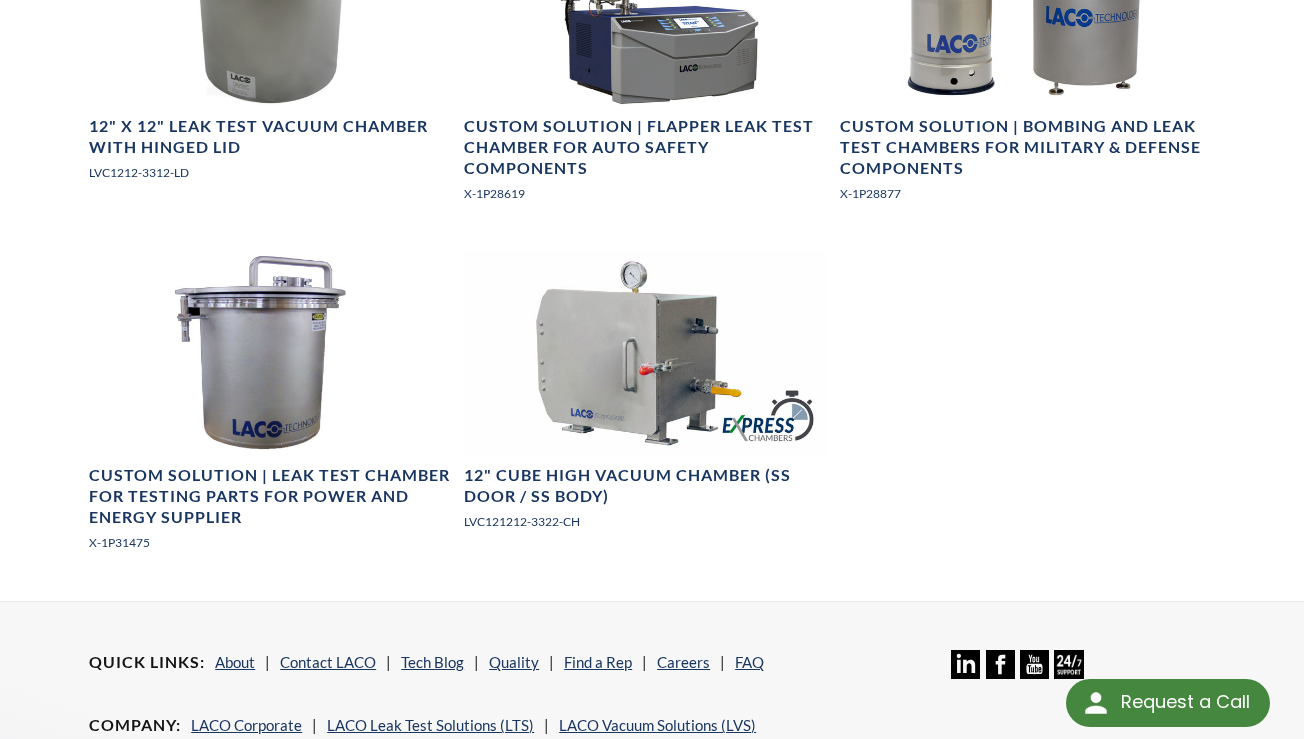 scroll, scrollTop: 2600, scrollLeft: 0, axis: vertical 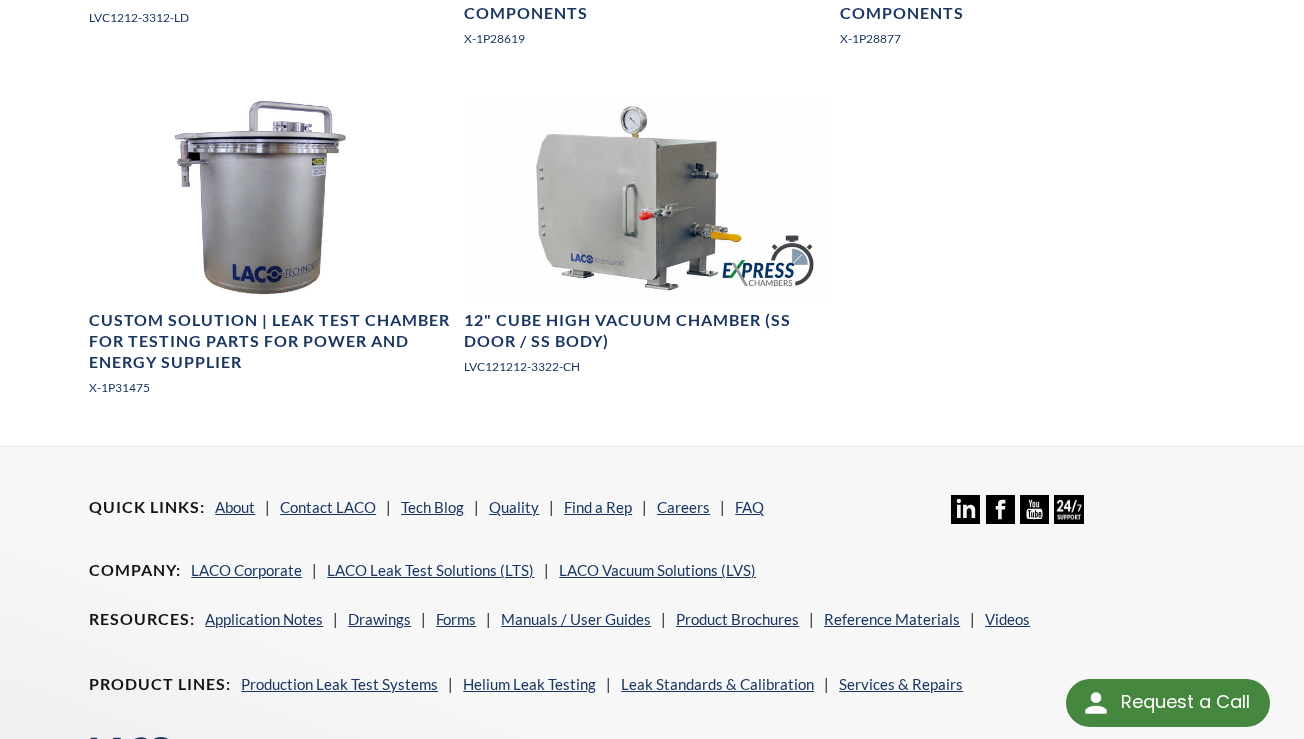 click on "Quick Links About Contact LACO Tech Blog Quality Find a Rep Careers FAQ
Linkedin Icon
Facebook Icon
YouTube Icon
Company LACO Corporate LACO Leak Test Solutions (LTS) LACO Vacuum Solutions (LVS) Resources Application Notes Drawings Forms Manuals / User Guides Product Brochures Reference Materials Videos Product Lines Production Leak Test Systems Helium Leak Testing Leak Standards & Calibration Services & Repairs .cls-1{fill:#193661;}.cls-2{fill:#58595b;}.cls-3{fill:url(#radial-gradient);}.cls-4{fill:#46883f;} LACO Vector logo
[PHONE] © [YEAR] -[YEAR] LACO Technologies Site by  edG Design" at bounding box center [652, 648] 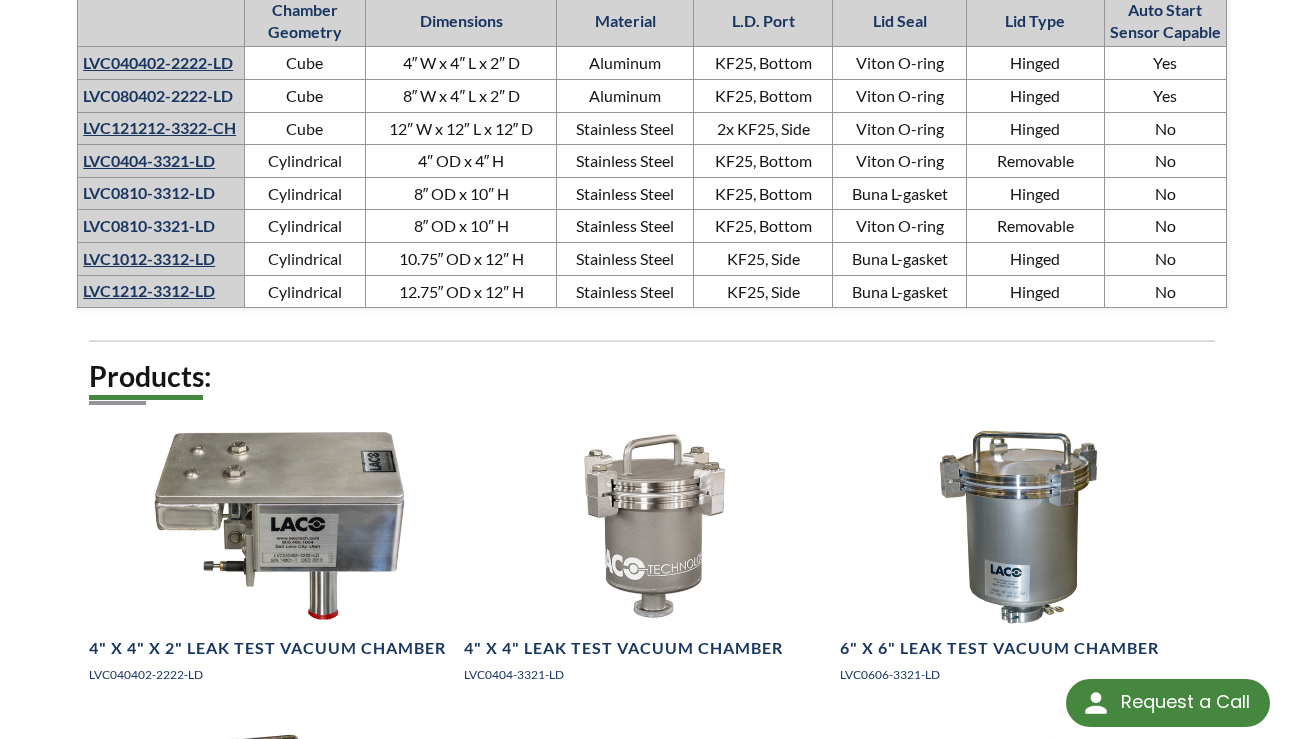 scroll, scrollTop: 1300, scrollLeft: 0, axis: vertical 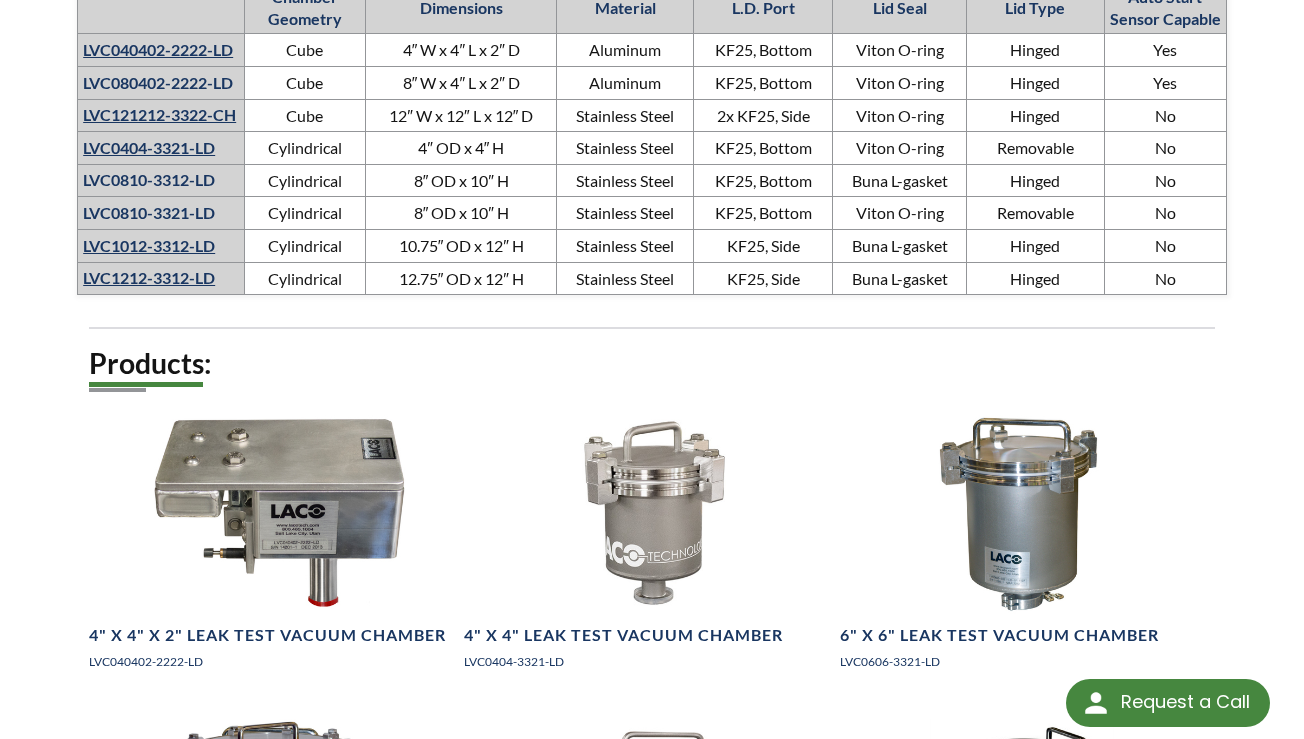 click on "Leak Detector Vacuum Chambers
A seamless complement to our TITAN VERSA Leak Detector, as well as all other major leak detector brands, our  Leak Detector Vacuum Chambers  easily mount to your leak detector’s inlet port and provide the ideal choice for fast and reliable helium leak testing. Choose from our standard chambers, or let our expert applications engineers create a custom chamber to meet your application requirements.
Features
304 stainless steel or aluminum construction
Standard sizes ranging from 4" to 12" OD
Hinged or removable lids for easy access to leak testing parts
Cylinder and cube configurations
Applications
Our standard leak test chambers are used for inside out hard vacuum leak testing
User can either pre-fill their test parts or fill in chamber (available in 10” and 12” chambers)
STANDARD AND CUSTOM DESIGNS
Use this
No" at bounding box center [652, 308] 